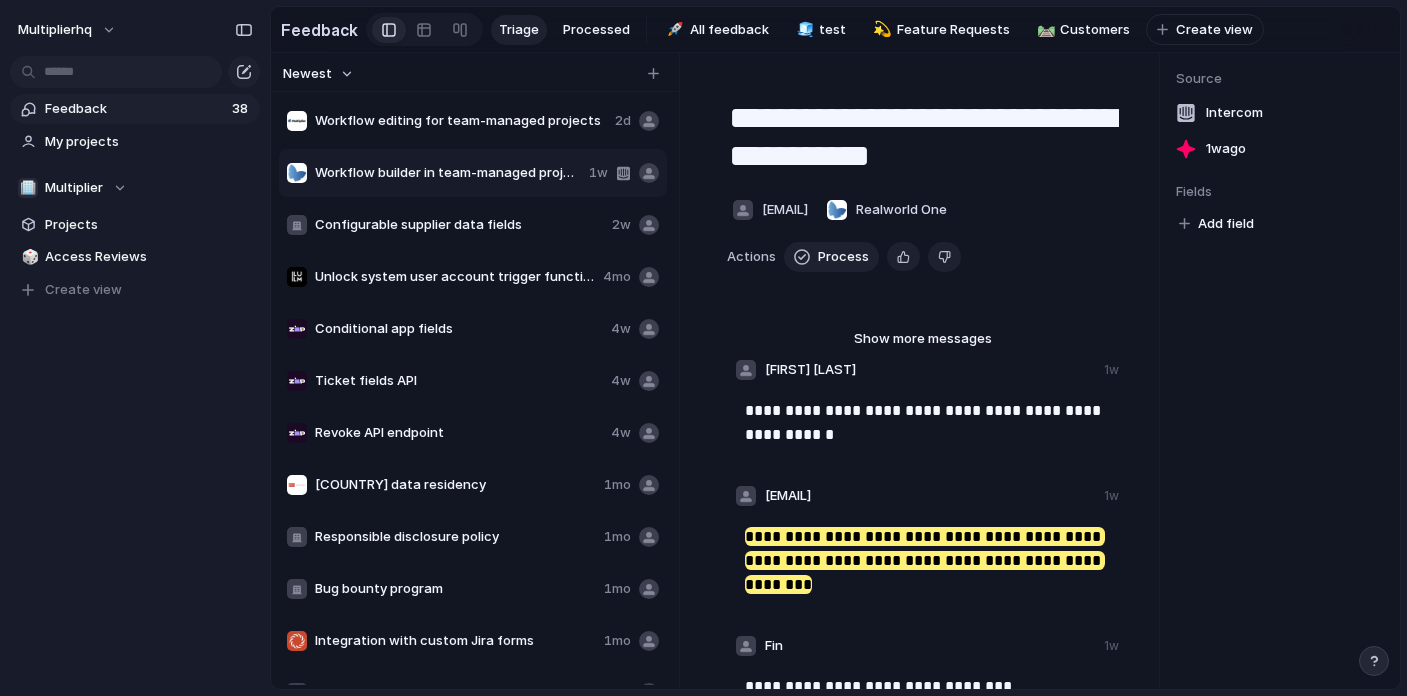 scroll, scrollTop: 0, scrollLeft: 0, axis: both 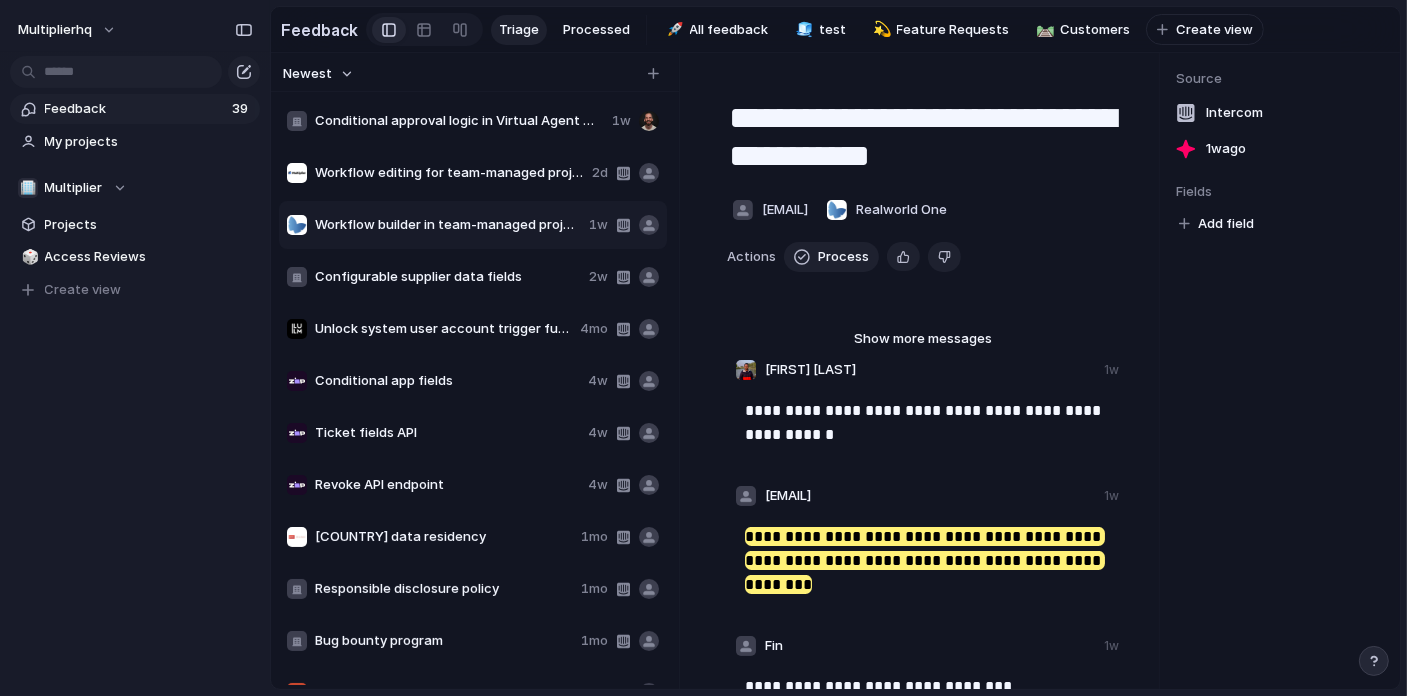 click on "Conditional approval logic in Virtual Agent workflows" at bounding box center [459, 121] 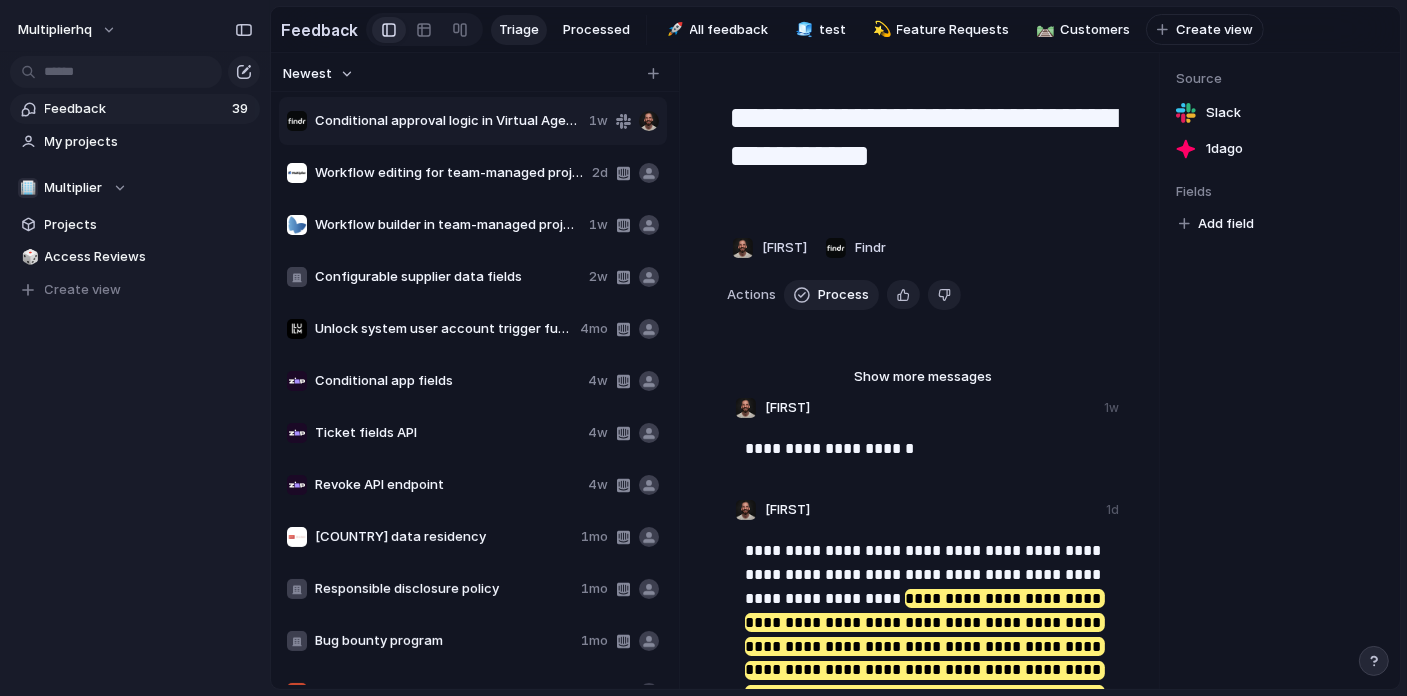 click on "Workflow editing for team-managed projects" at bounding box center [449, 173] 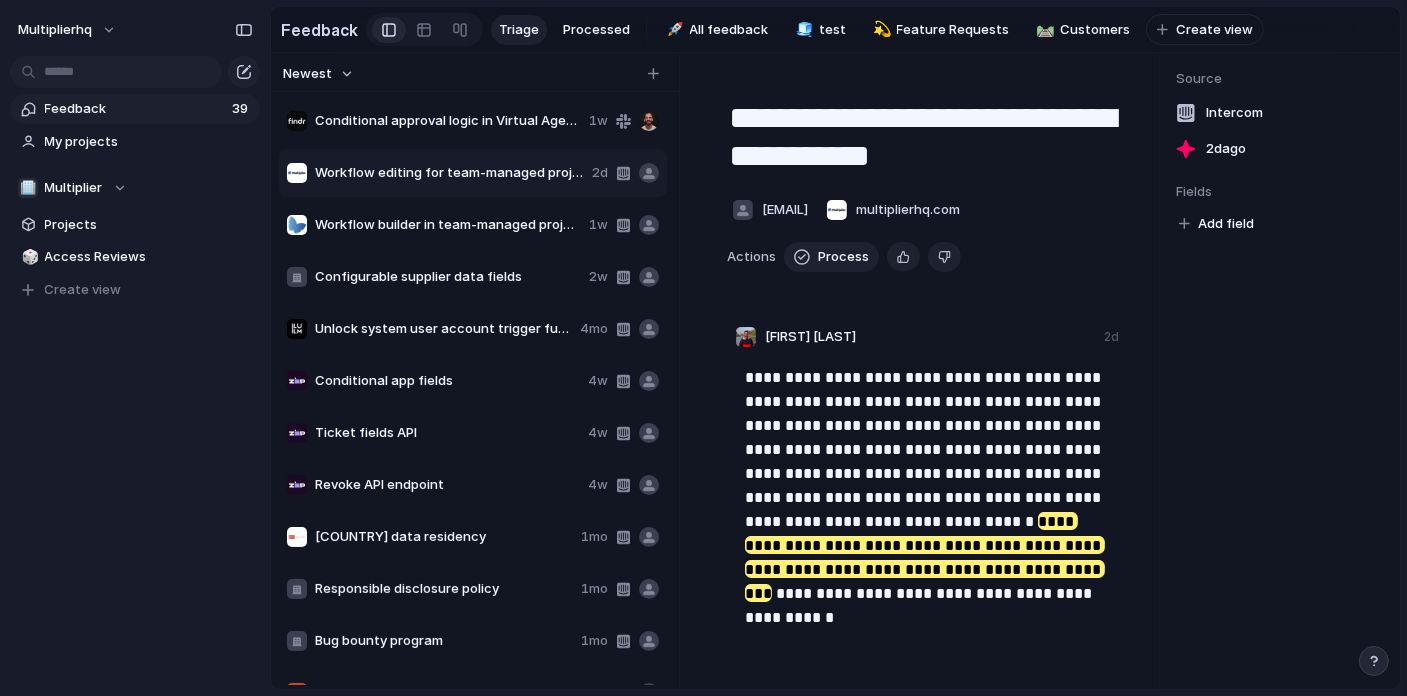 scroll, scrollTop: 29, scrollLeft: 0, axis: vertical 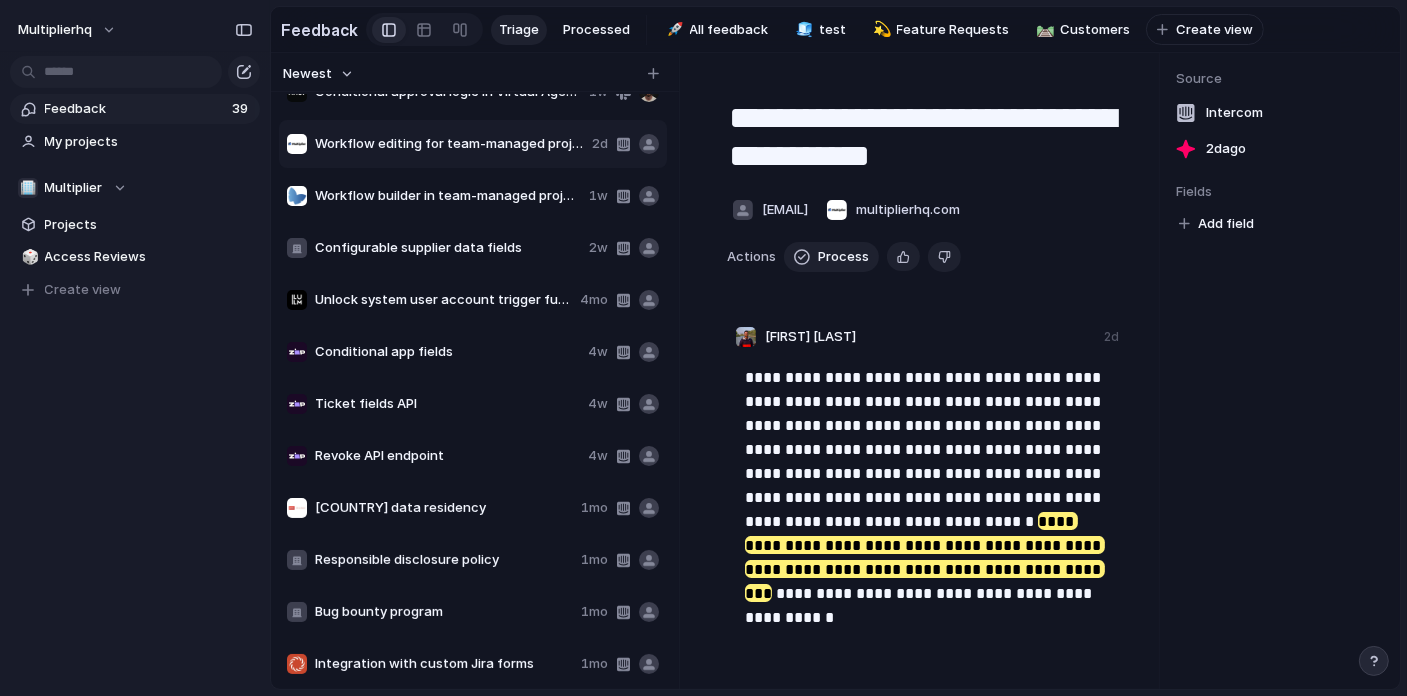 click on "Workflow builder in team-managed projects" at bounding box center [448, 196] 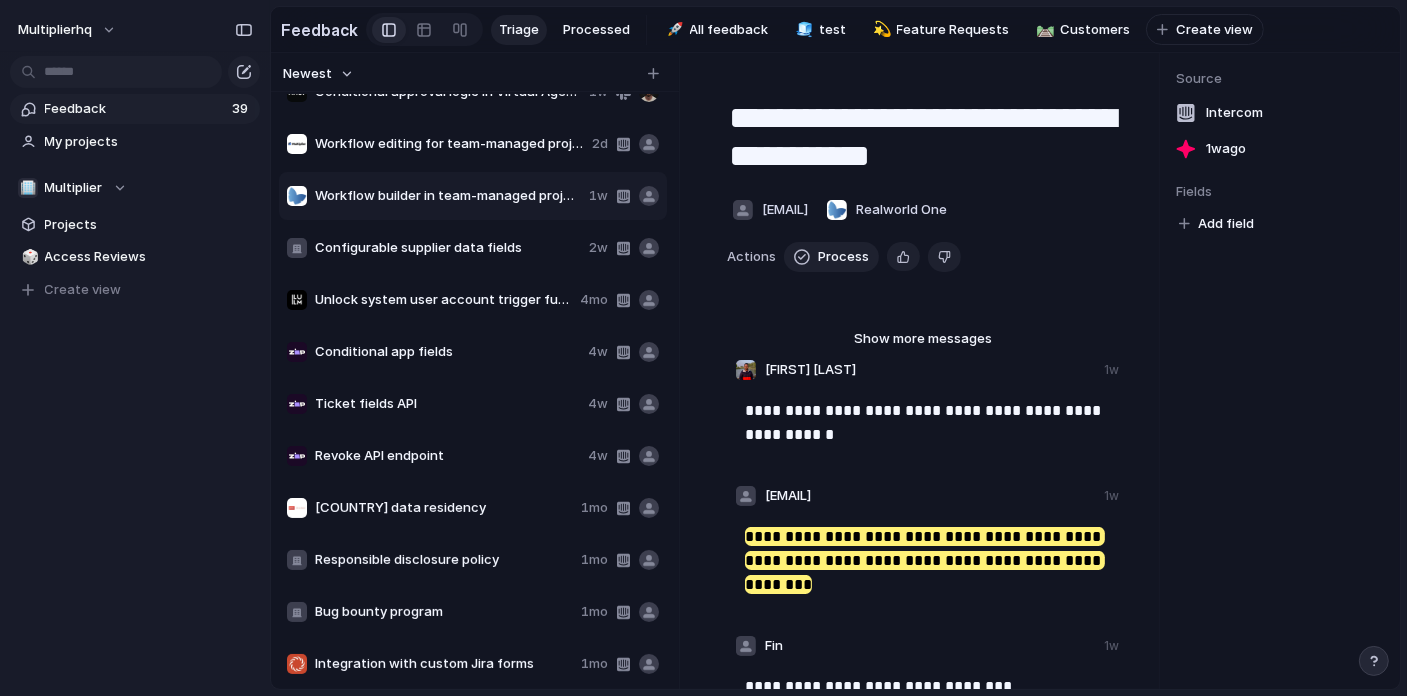 click on "Configurable supplier data fields" at bounding box center [448, 248] 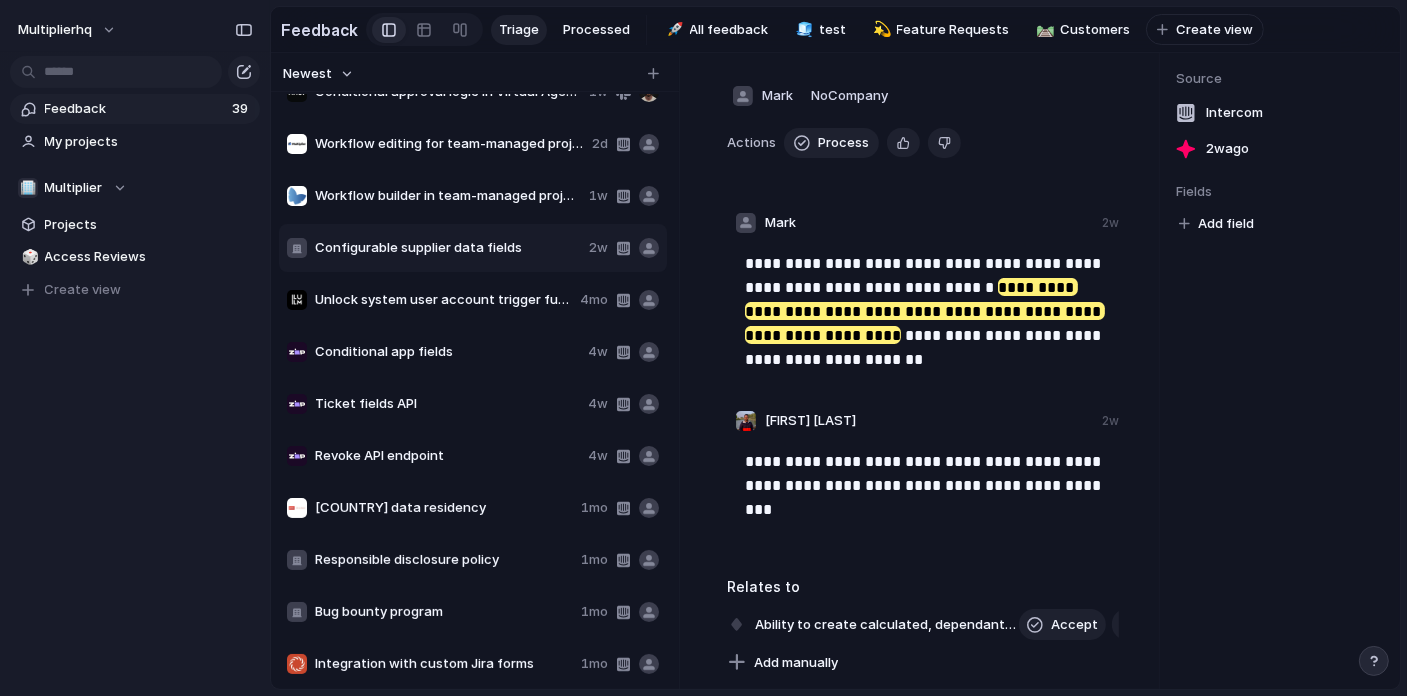scroll, scrollTop: 0, scrollLeft: 0, axis: both 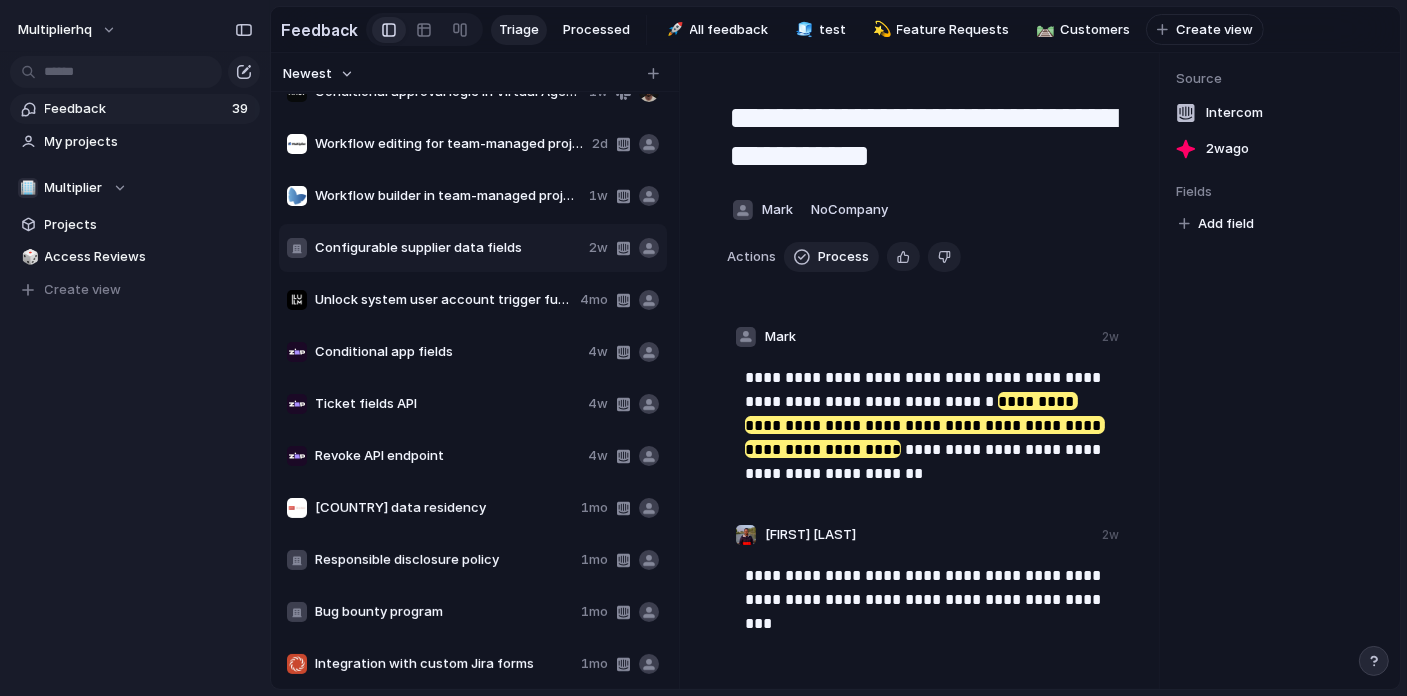 click on "Unlock system user account trigger function" at bounding box center [443, 300] 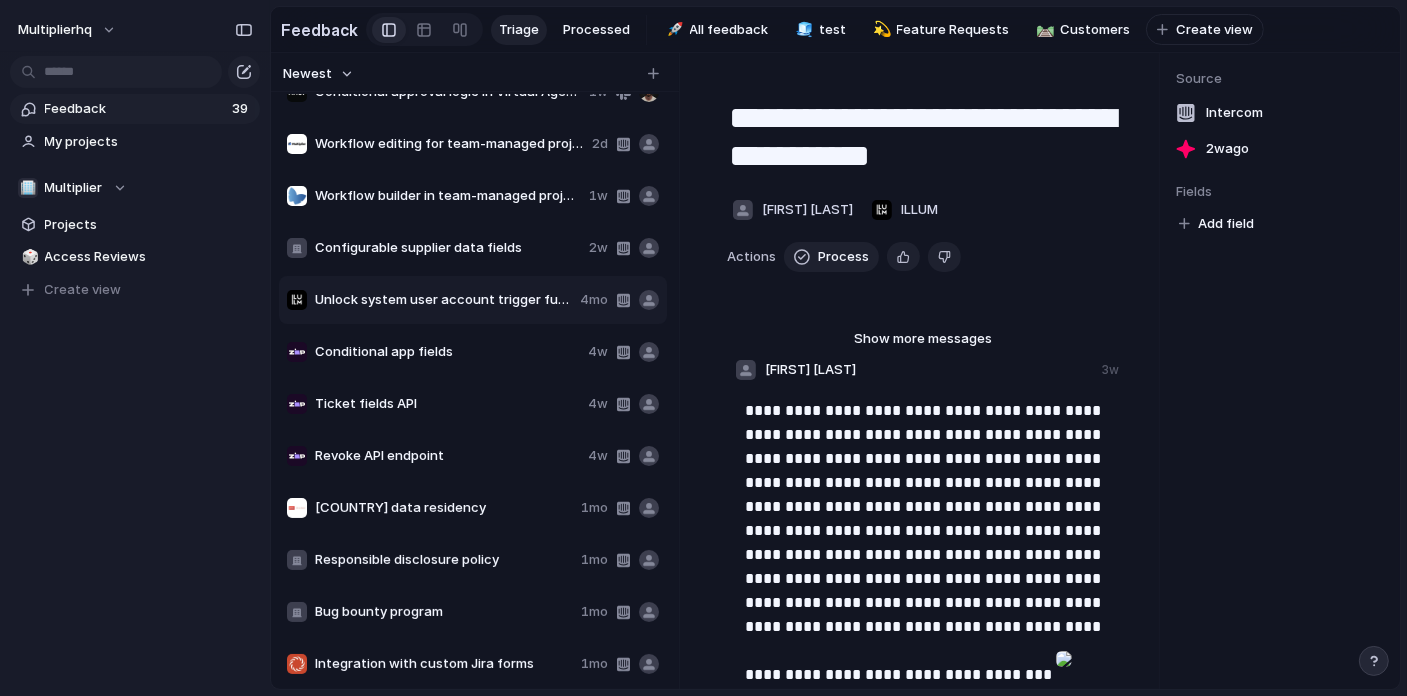 click on "Conditional app fields" at bounding box center (447, 352) 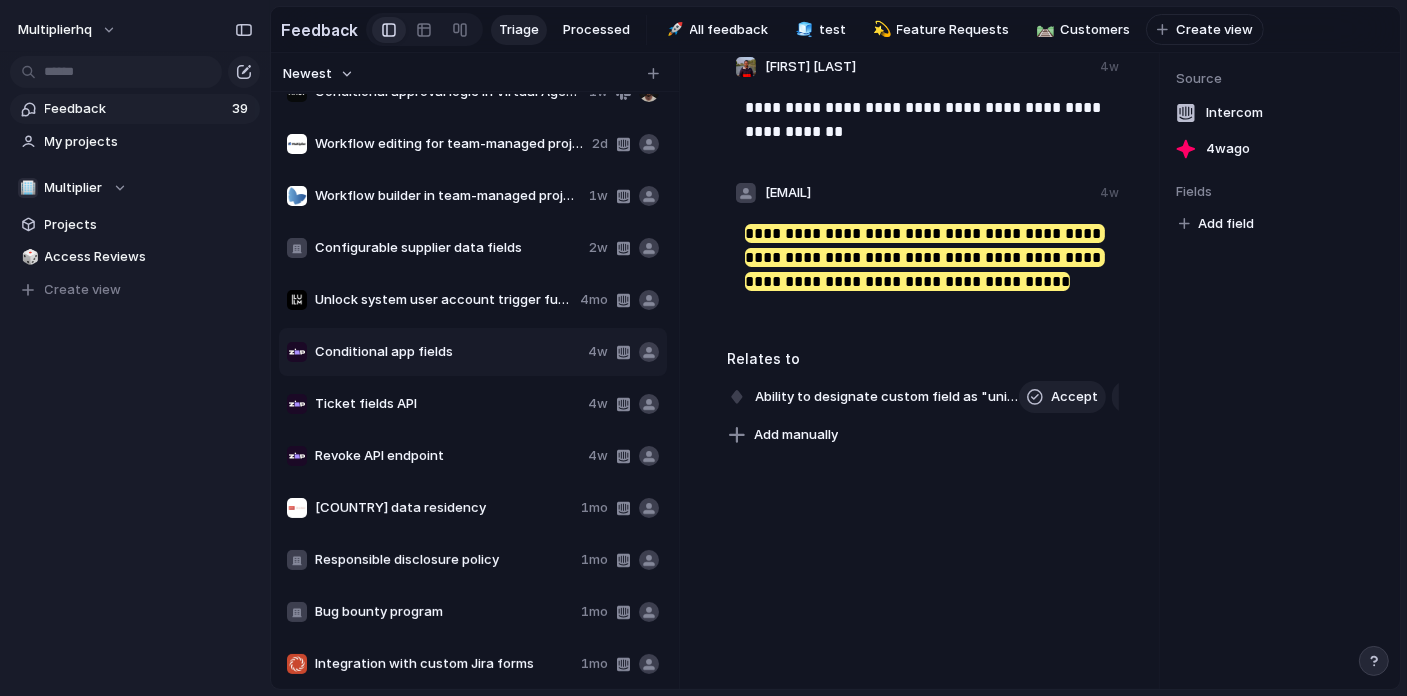 scroll, scrollTop: 282, scrollLeft: 0, axis: vertical 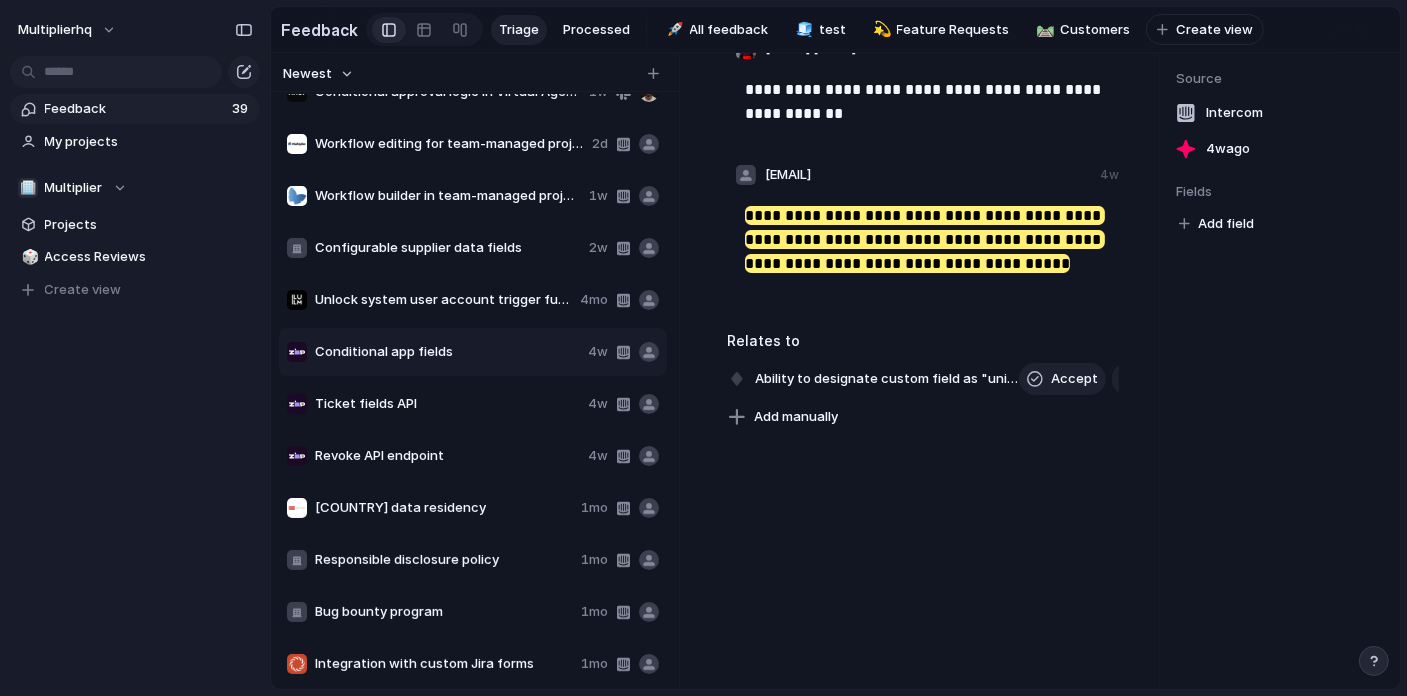 click on "Ticket fields API" at bounding box center [447, 404] 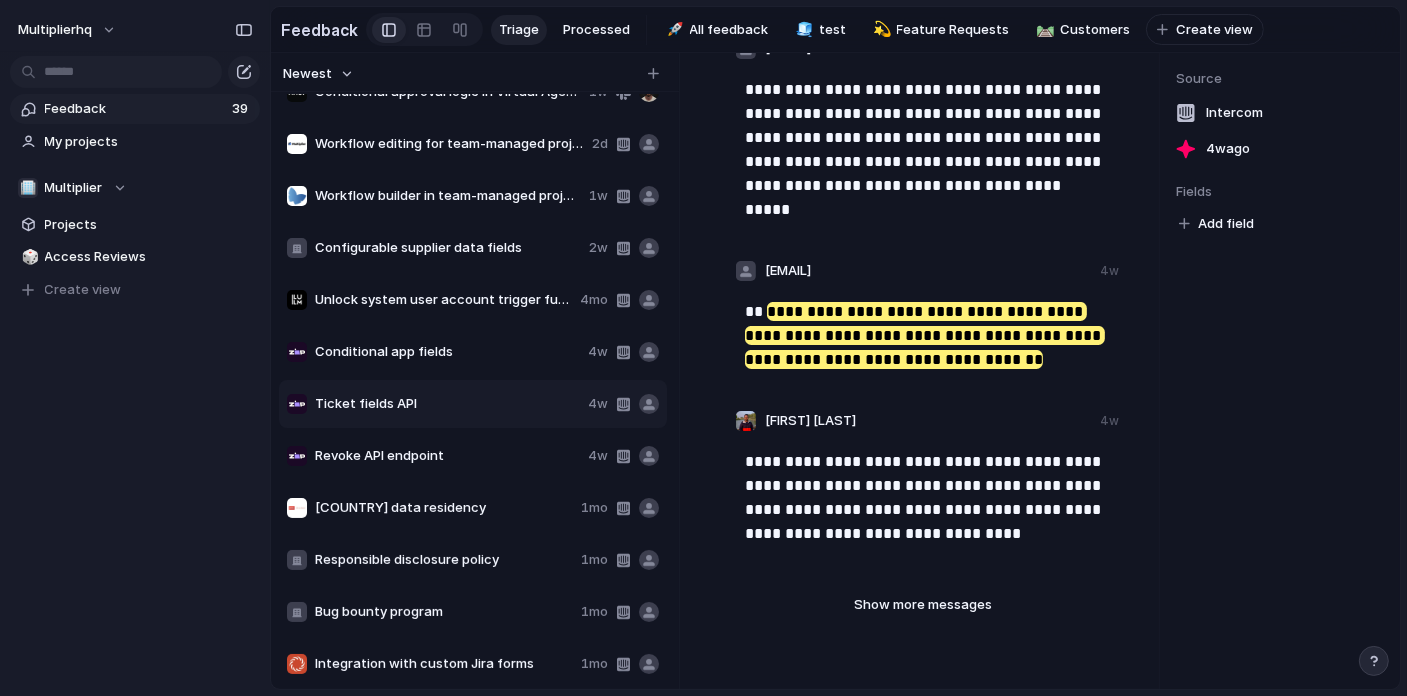 scroll, scrollTop: 0, scrollLeft: 0, axis: both 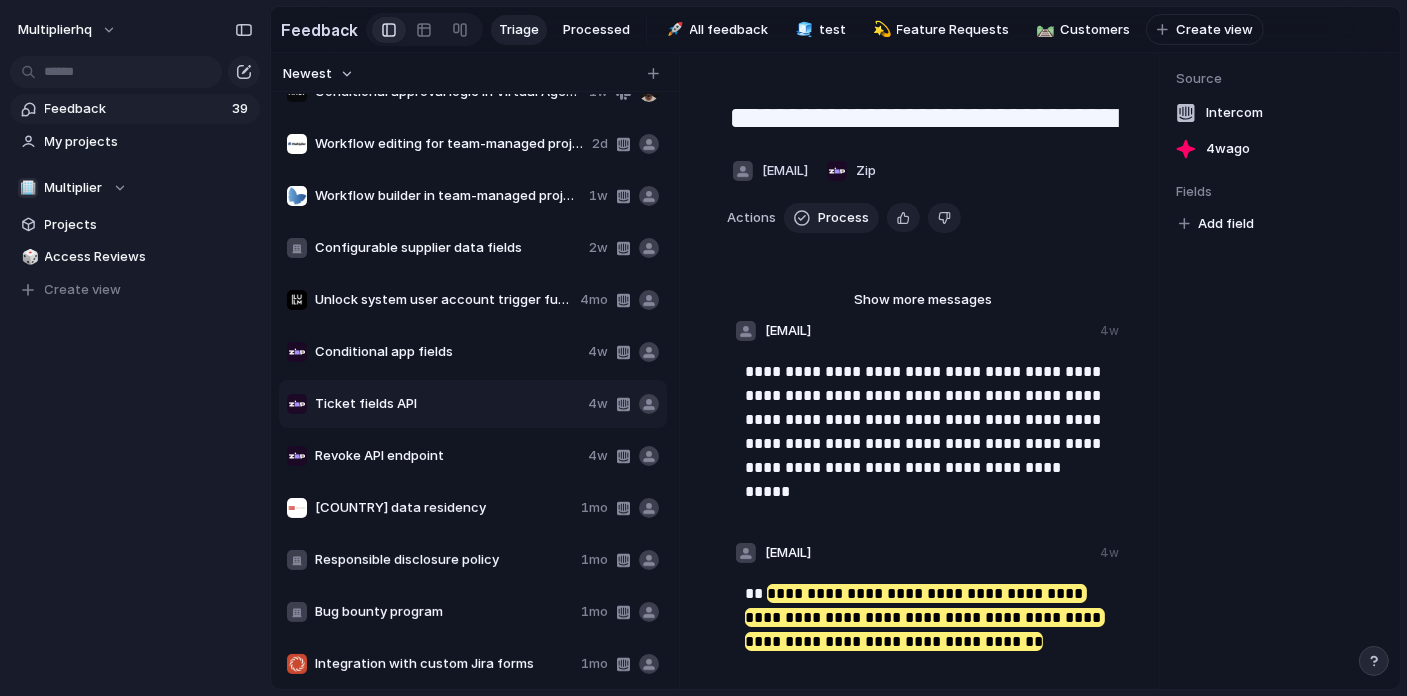 click on "Revoke API endpoint" at bounding box center [447, 456] 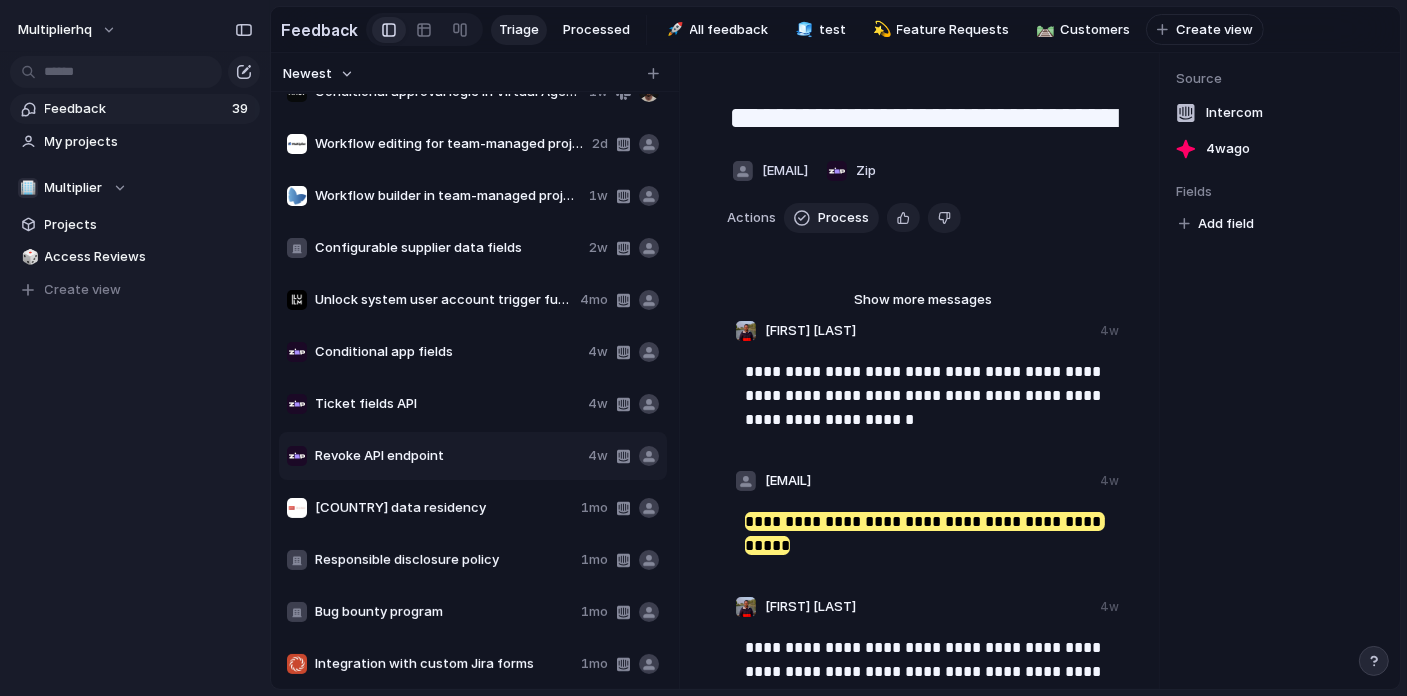 click on "[COUNTRY] data residency" at bounding box center (444, 508) 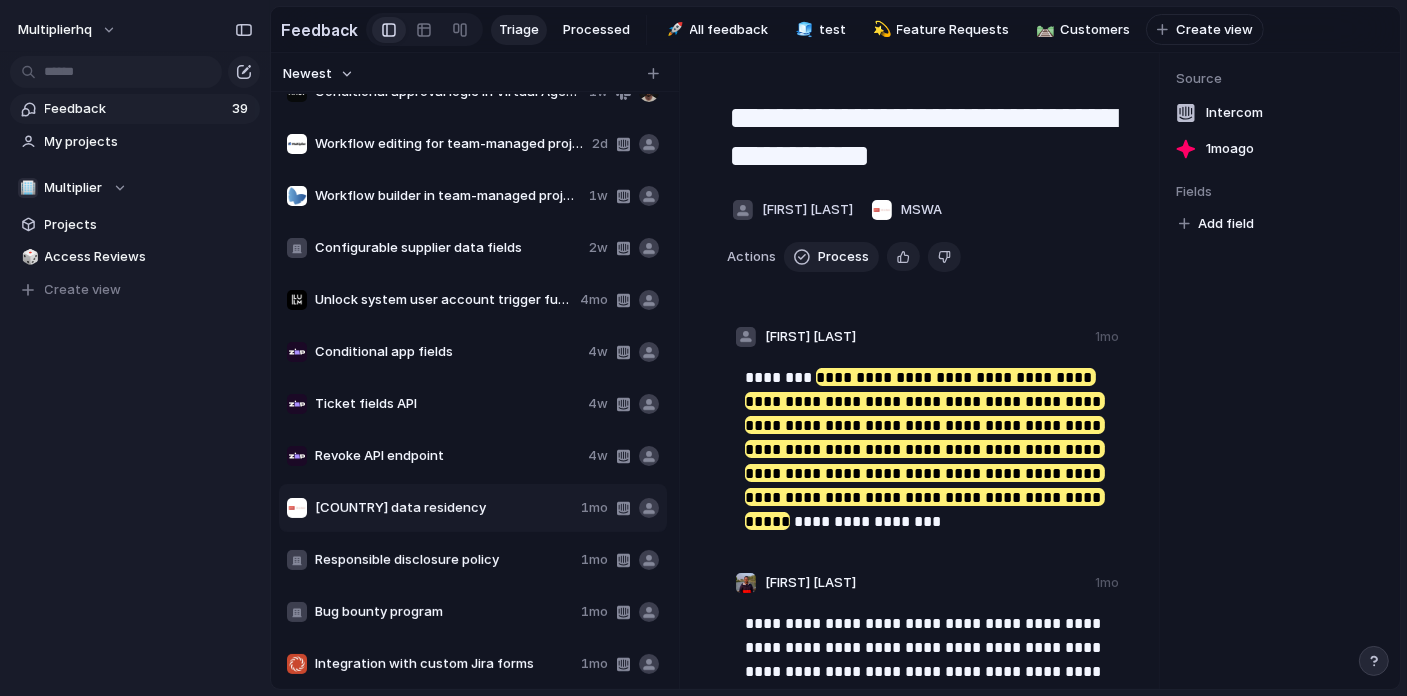 click on "Revoke API endpoint" at bounding box center (447, 456) 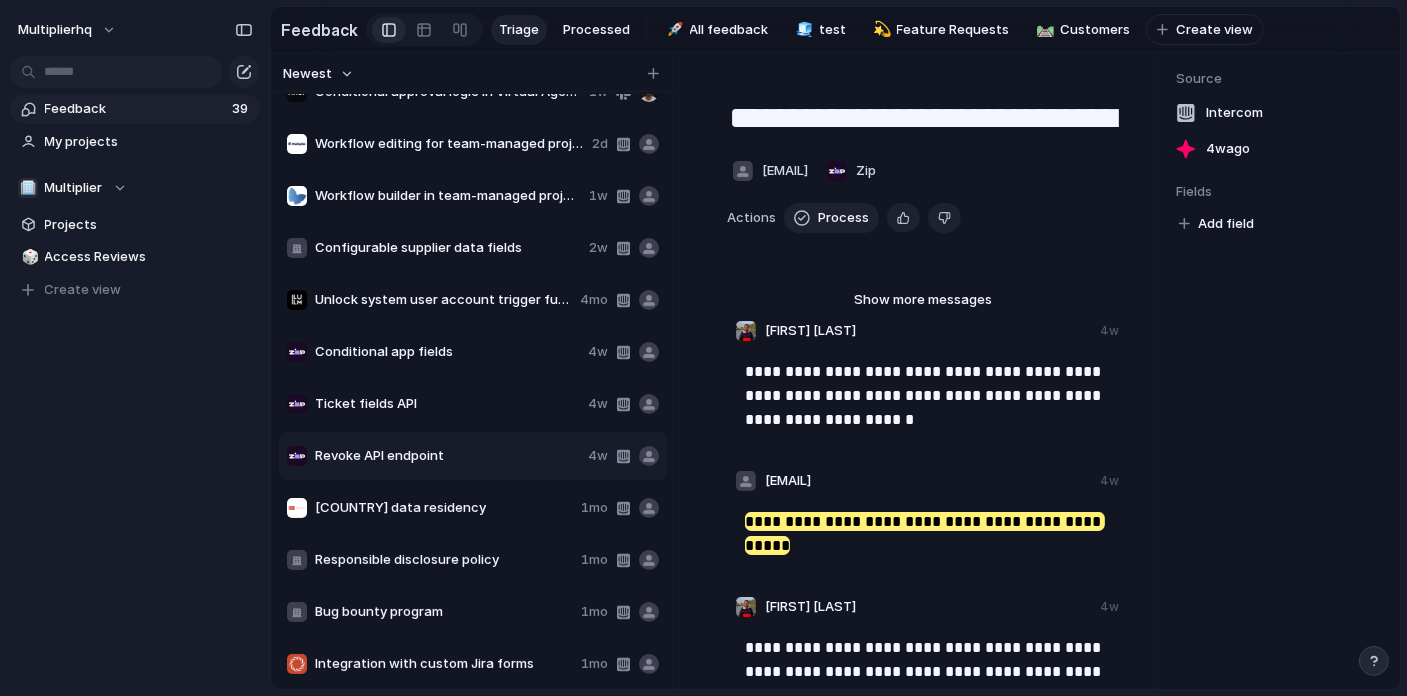 click on "Responsible disclosure policy" at bounding box center [444, 560] 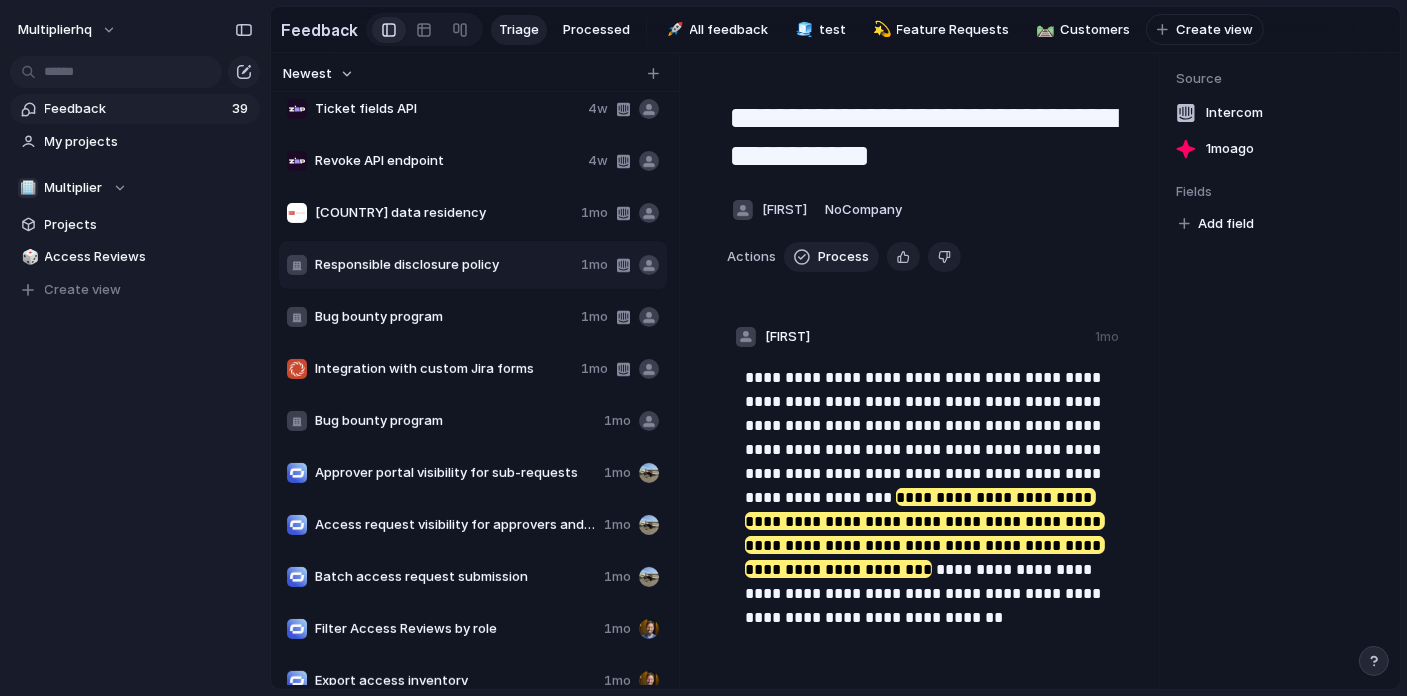 scroll, scrollTop: 336, scrollLeft: 0, axis: vertical 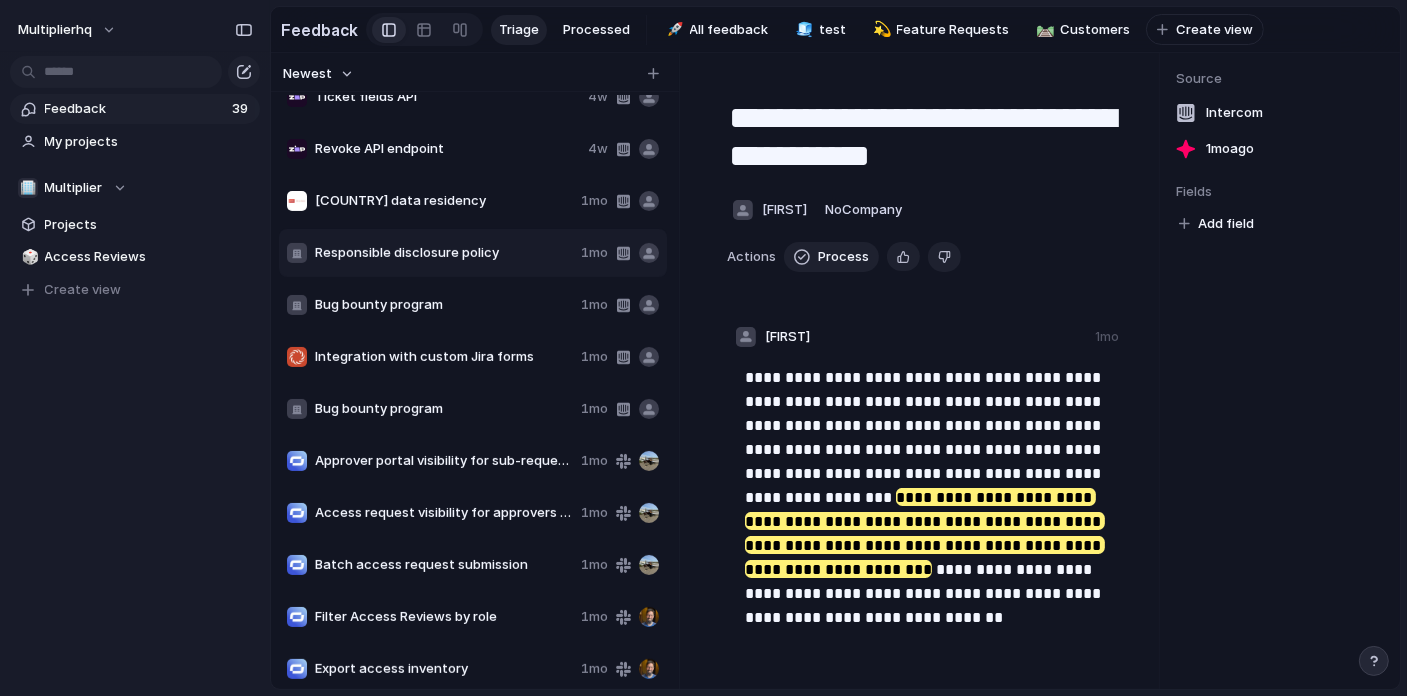 click on "Integration with custom Jira forms" at bounding box center (444, 357) 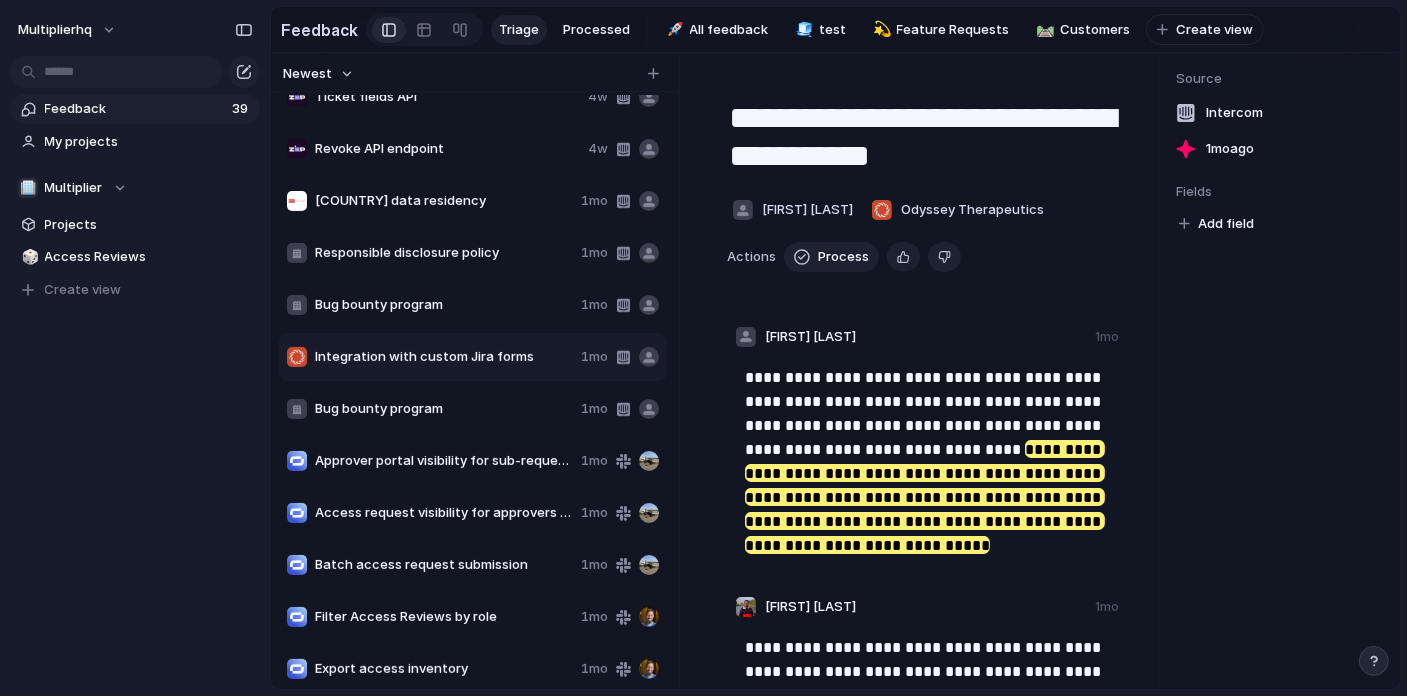 click on "Bug bounty program" at bounding box center (444, 409) 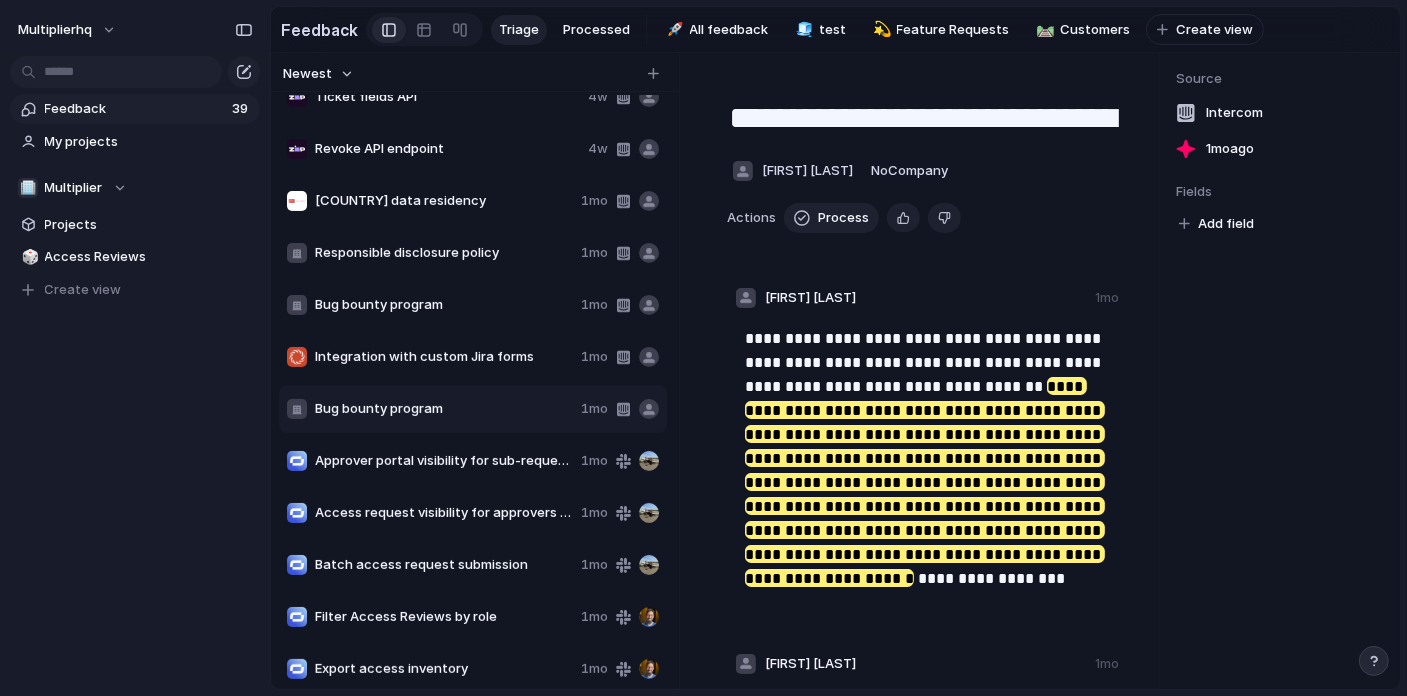 click on "Approver portal visibility for sub-requests" at bounding box center [444, 461] 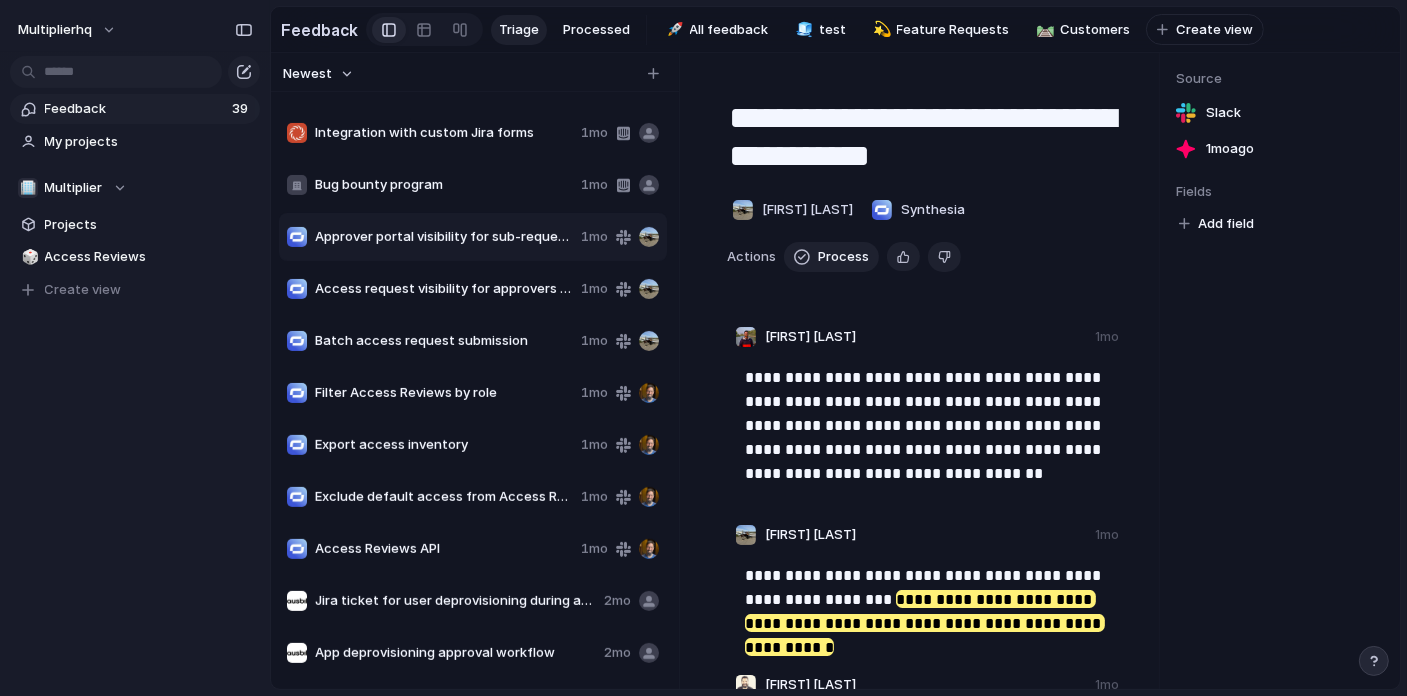 scroll, scrollTop: 565, scrollLeft: 0, axis: vertical 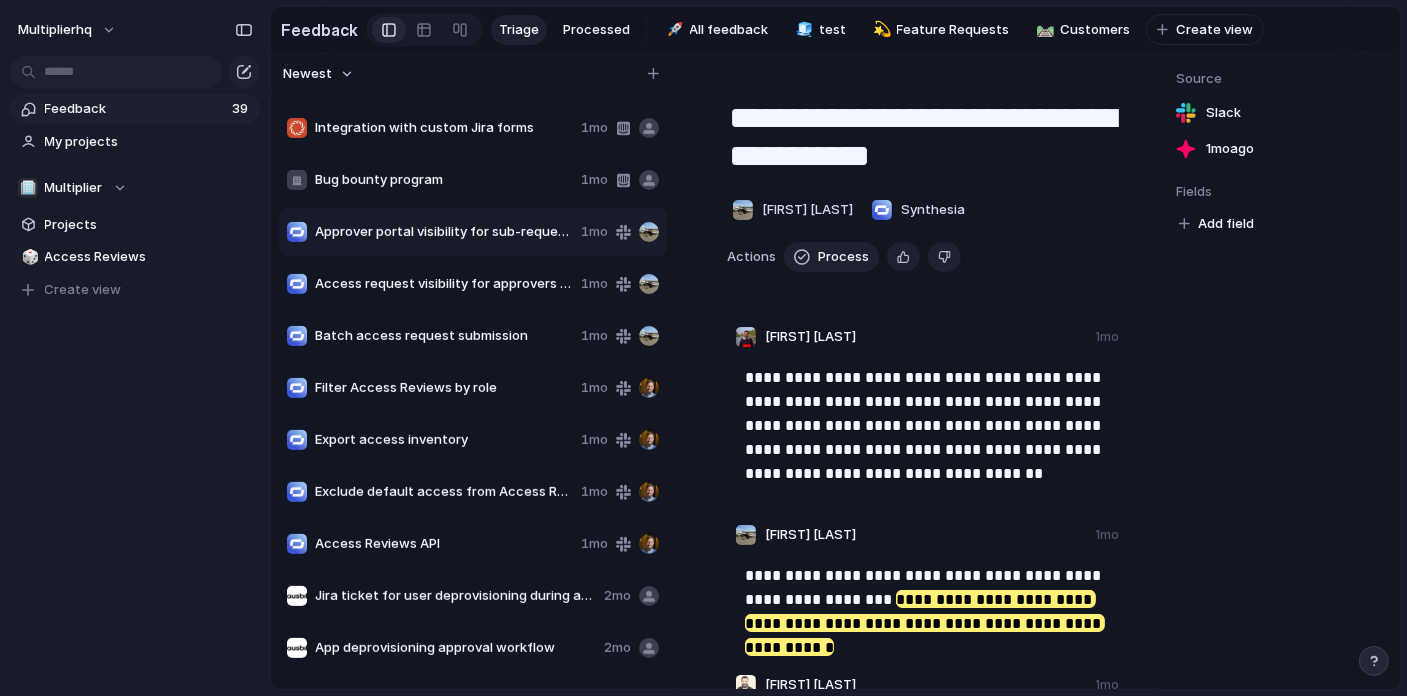 click on "Filter Access Reviews by role 1mo" at bounding box center (473, 388) 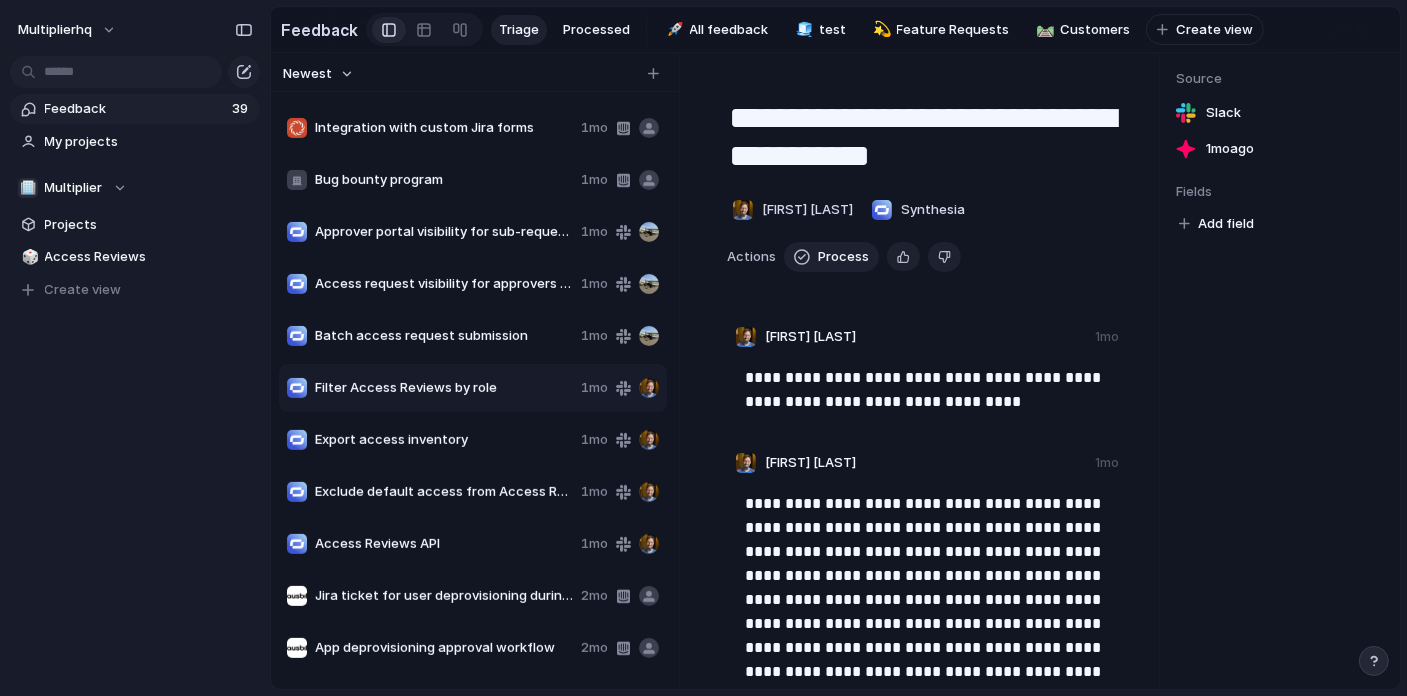 click on "Batch access request submission" at bounding box center (444, 336) 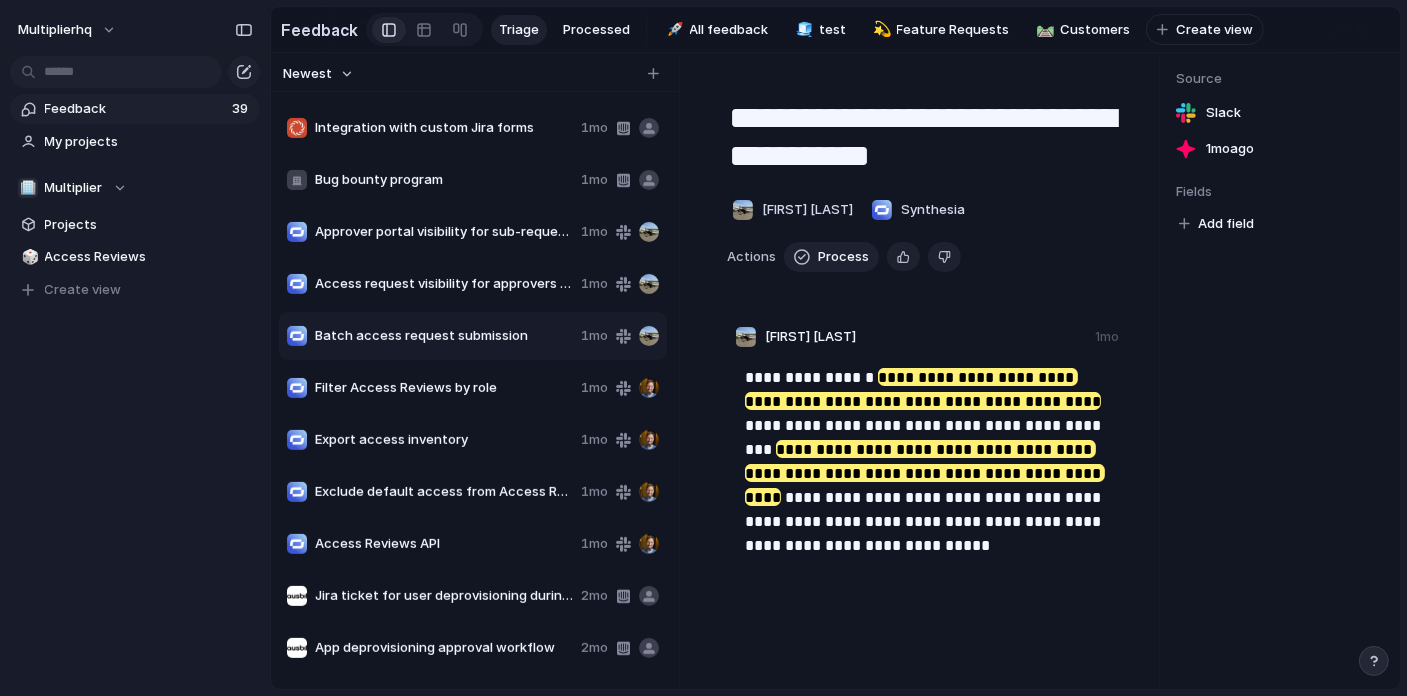 click on "[FIRST] [LAST] 4w Ticket fields API 4w Revoke API endpoint 4w [COUNTRY] data residency 1mo Responsible disclosure policy 1mo Bug bounty program 1mo Integration with custom Jira forms 1mo Bug bounty program 1mo Approver portal visibility for sub-requests 1mo Access request visibility for approvers and participants 1mo Batch access request submission 1mo Filter Access Reviews by role 1mo Export access inventory 1mo Exclude default access from Access Reviews 1mo Access Reviews API 1mo Jira ticket for user deprovisioning during access review 2mo App deprovisioning approval workflow 2mo Assign approver to main request and auto-approve sub tasks 2mo Multi-user access 2mo Auto-close parent ticket when all children closed 2mo MAM app wipe command 2mo Questionnaire logic and customization 2mo Customizable inherent risk criteria 2mo" at bounding box center [475, 544] 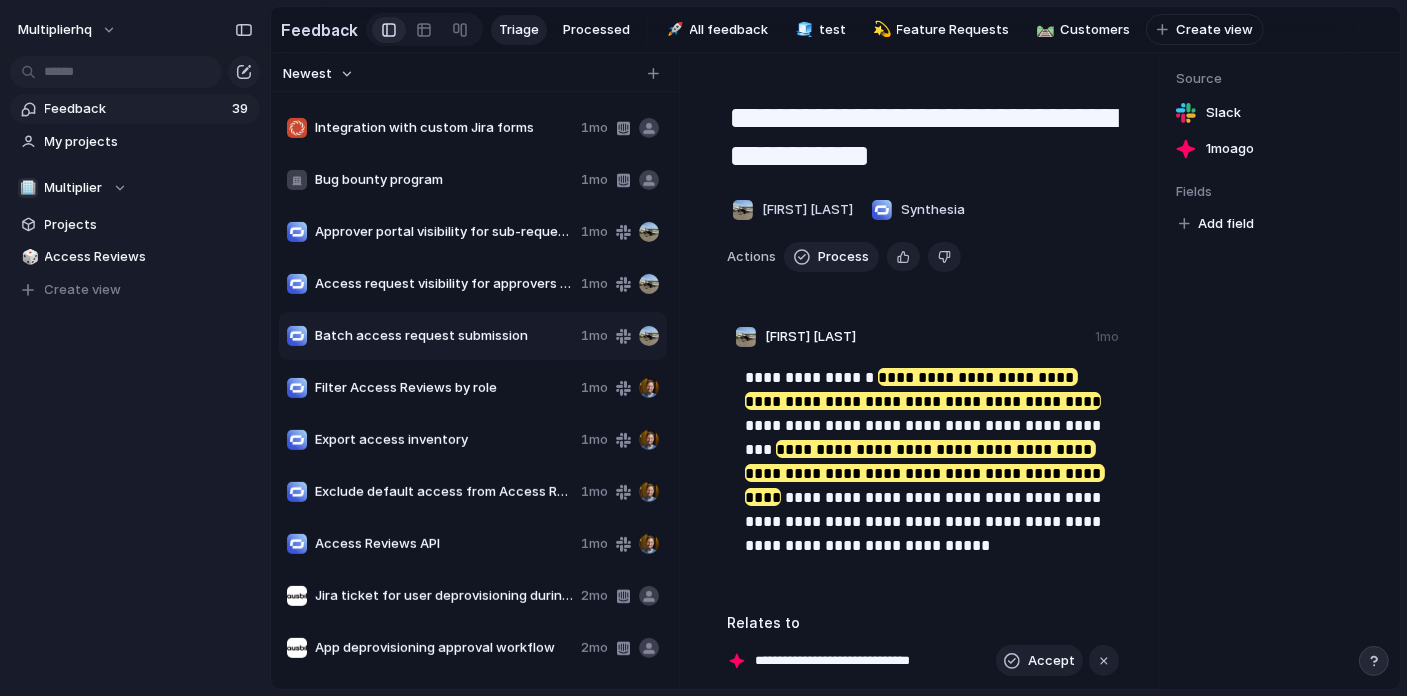 click on "Export access inventory" at bounding box center [444, 440] 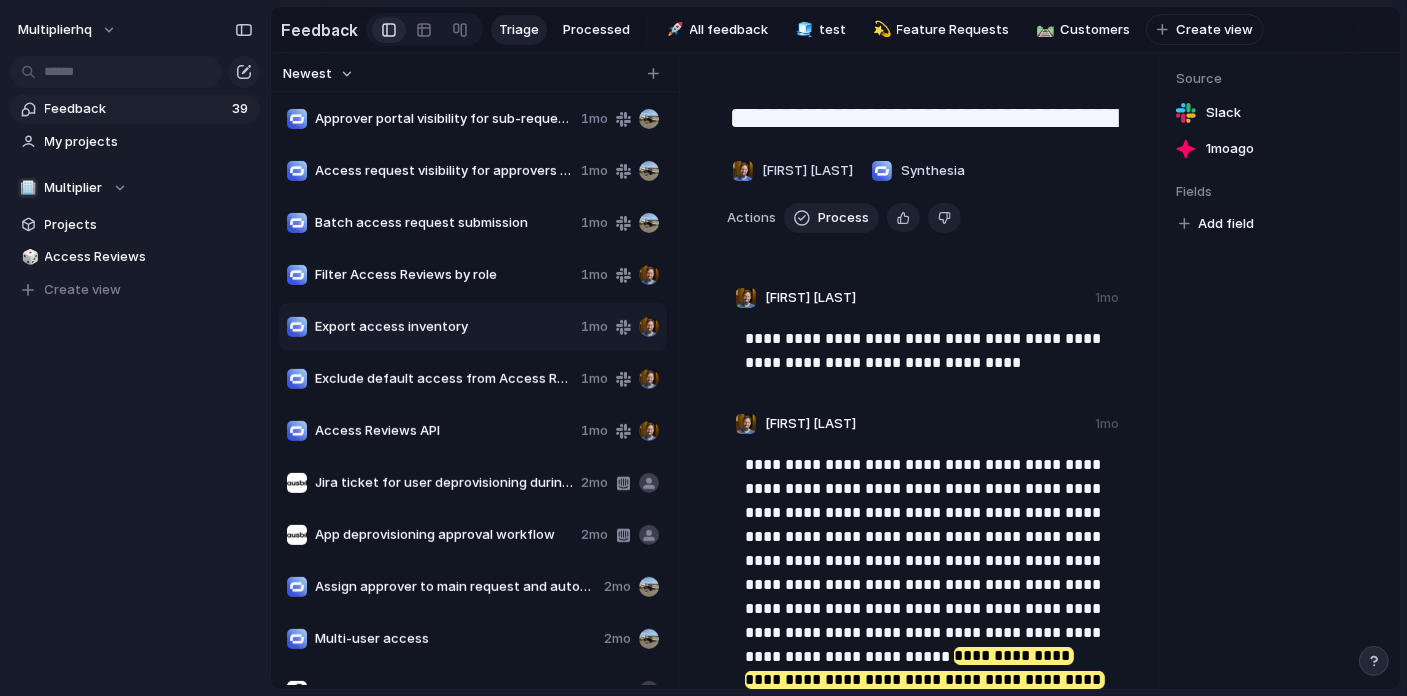 scroll, scrollTop: 679, scrollLeft: 0, axis: vertical 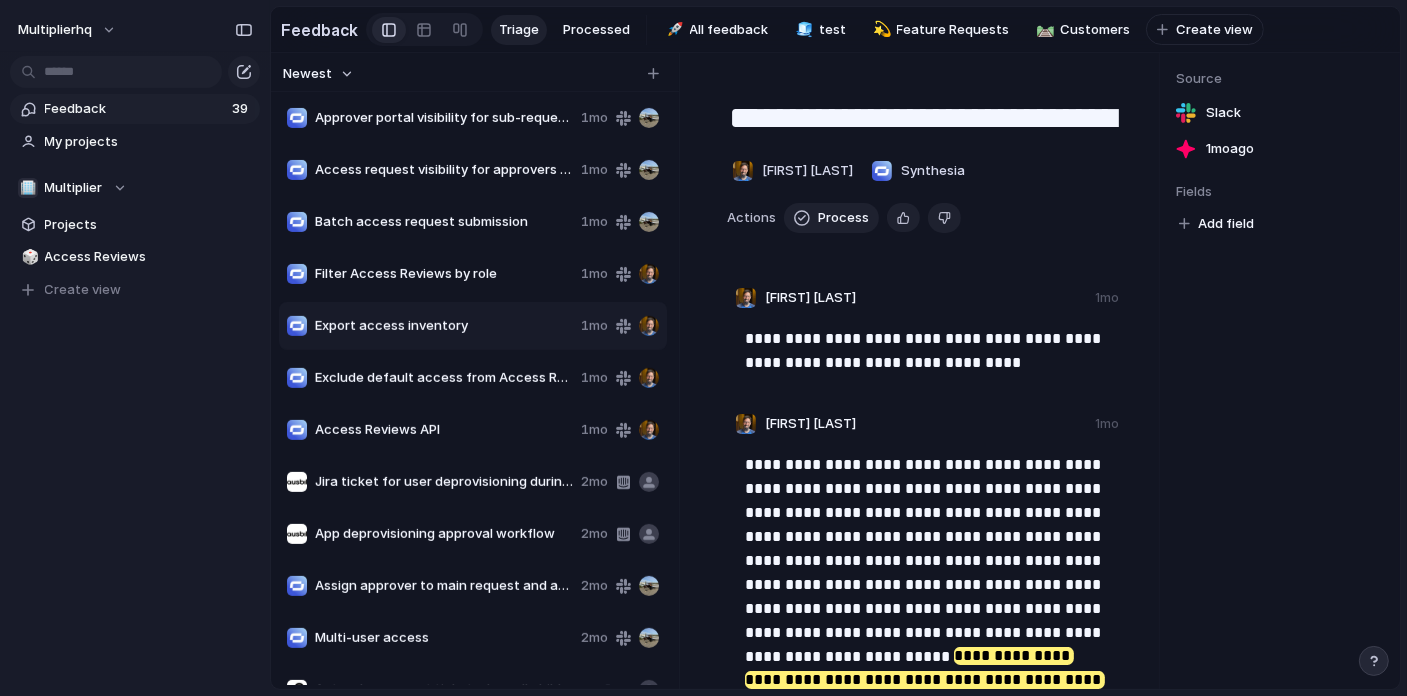 click on "Jira ticket for user deprovisioning during access review" at bounding box center [444, 482] 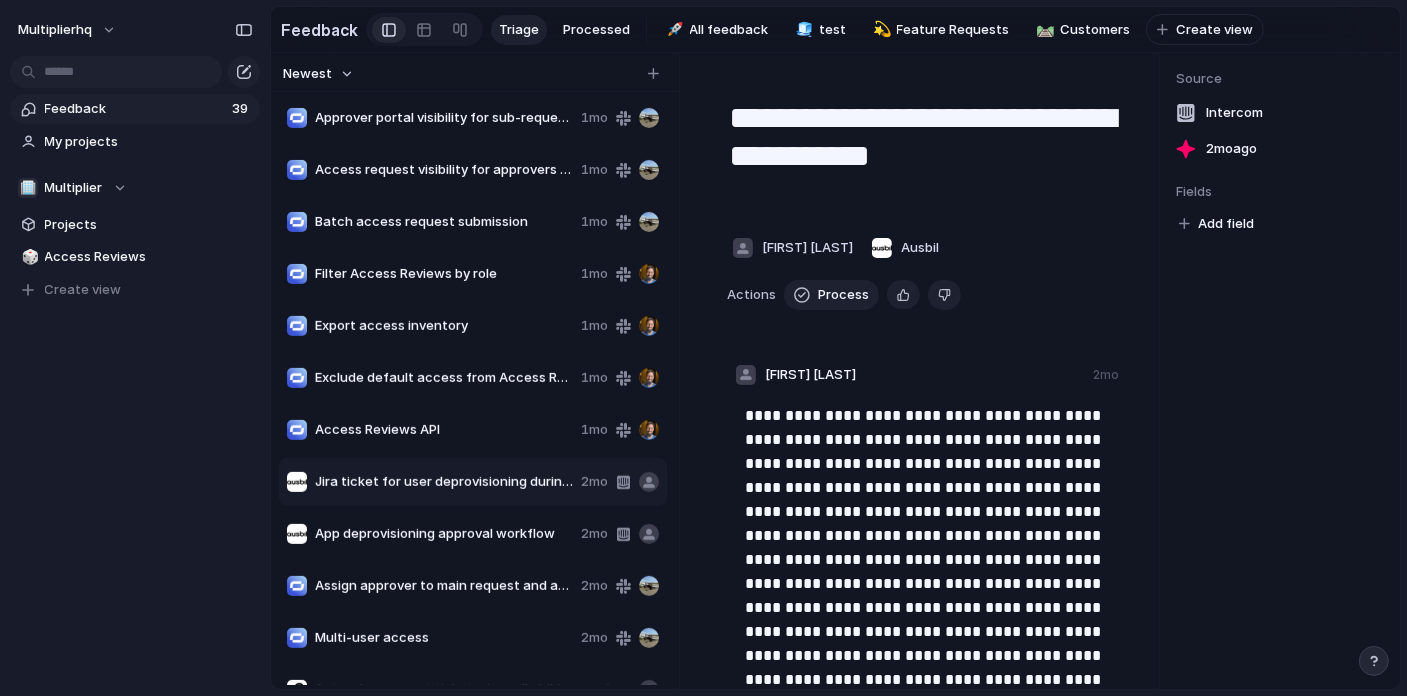 click on "App deprovisioning approval workflow" at bounding box center (444, 534) 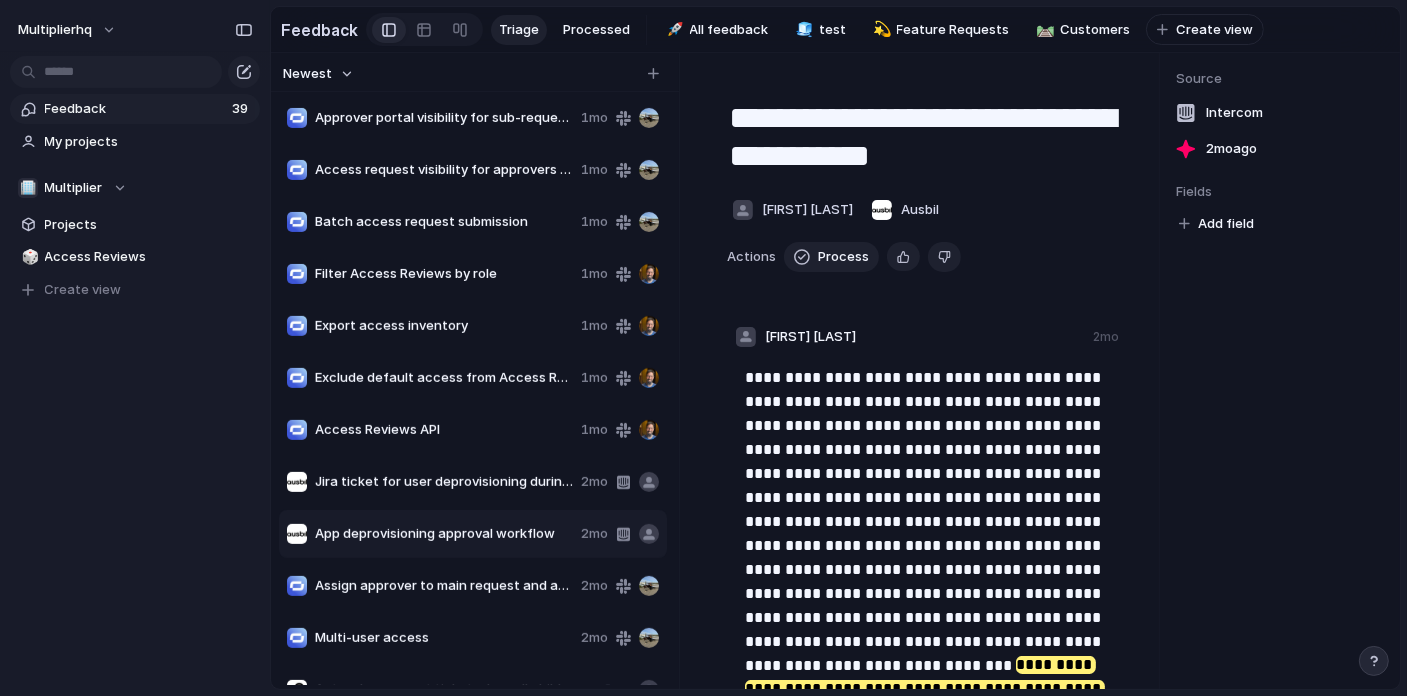 click on "Assign approver to main request and auto-approve sub tasks" at bounding box center [444, 586] 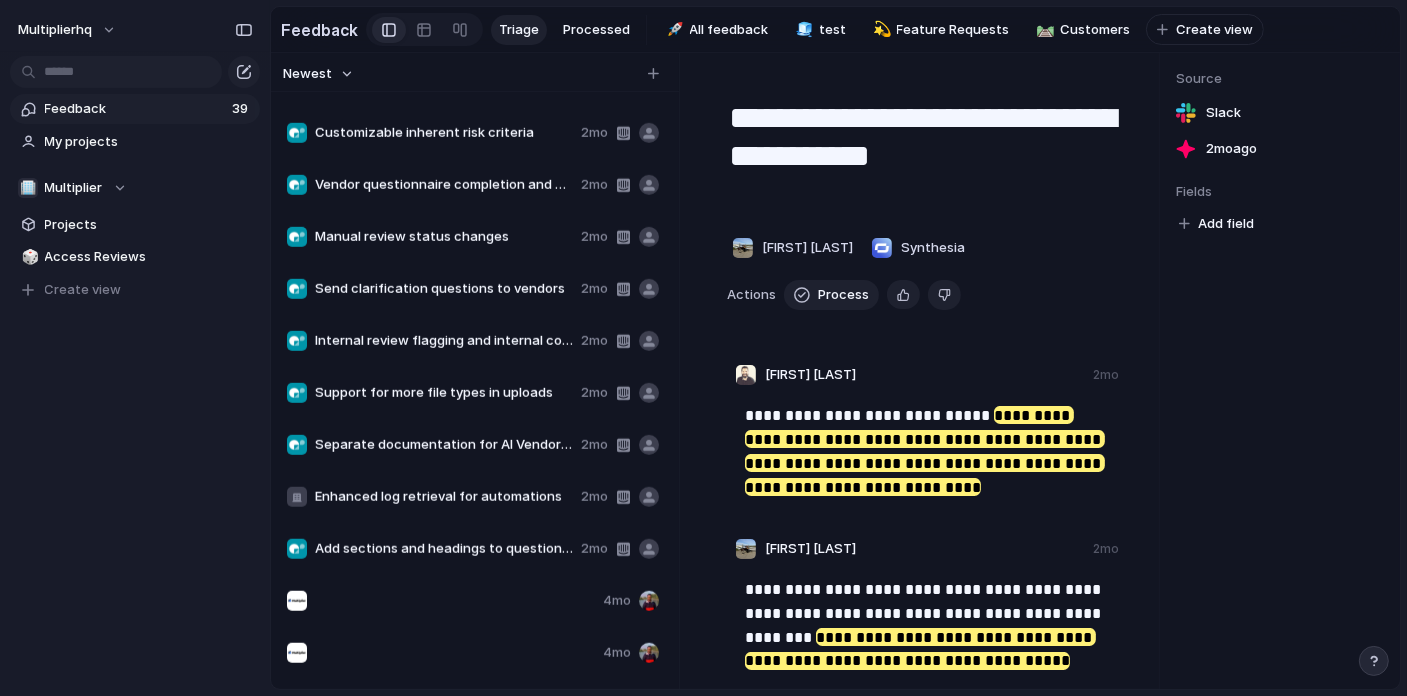 scroll, scrollTop: 1438, scrollLeft: 0, axis: vertical 